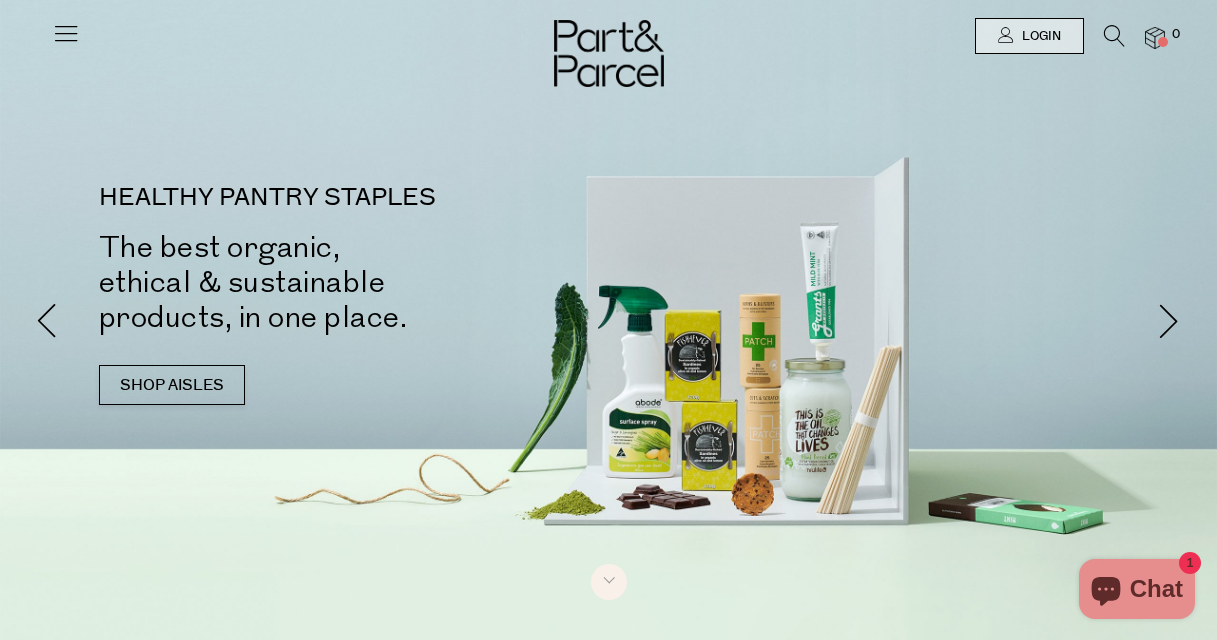 scroll, scrollTop: 0, scrollLeft: 0, axis: both 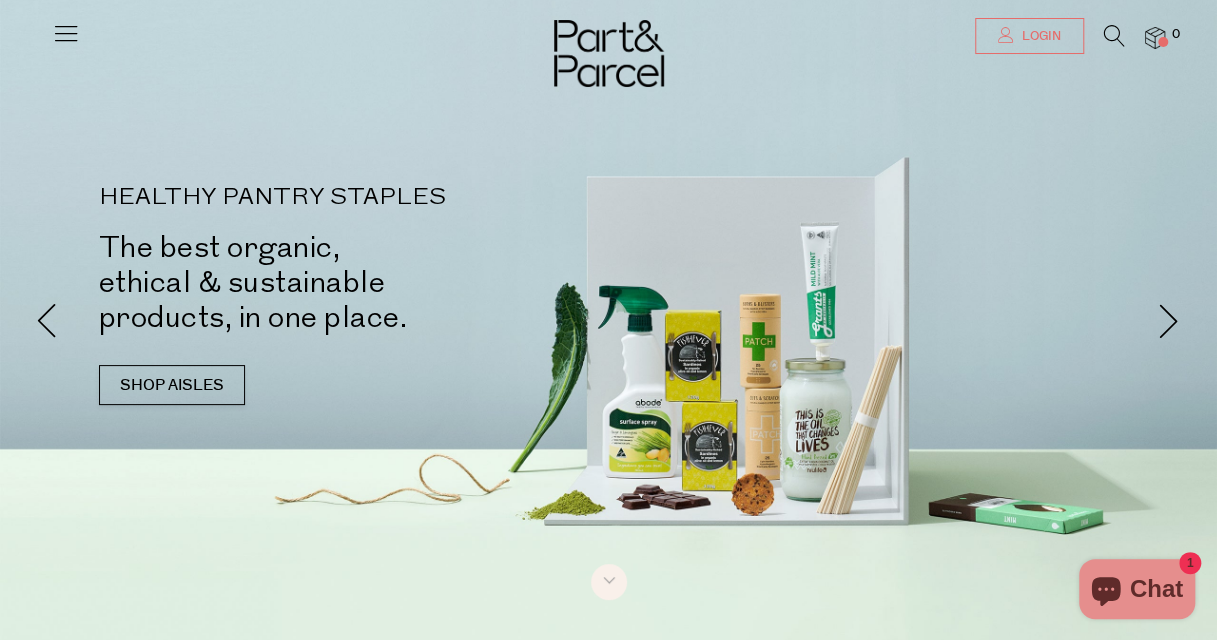 click on "Login" at bounding box center [1039, 36] 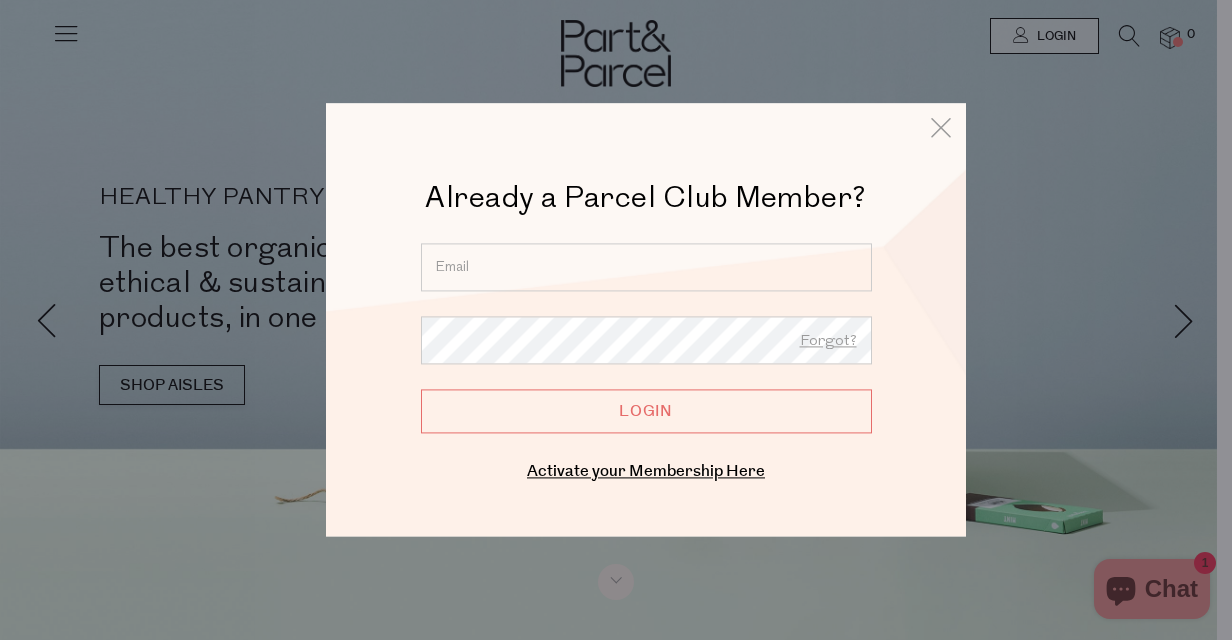 click at bounding box center (646, 267) 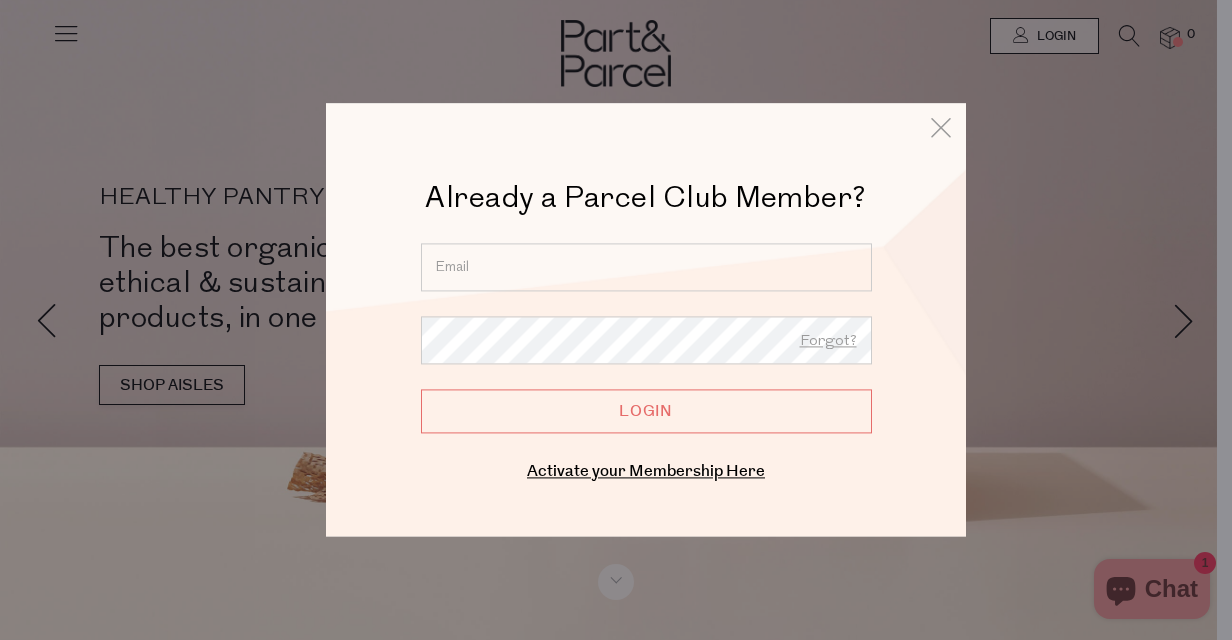 type on "althomas65@outlook.com" 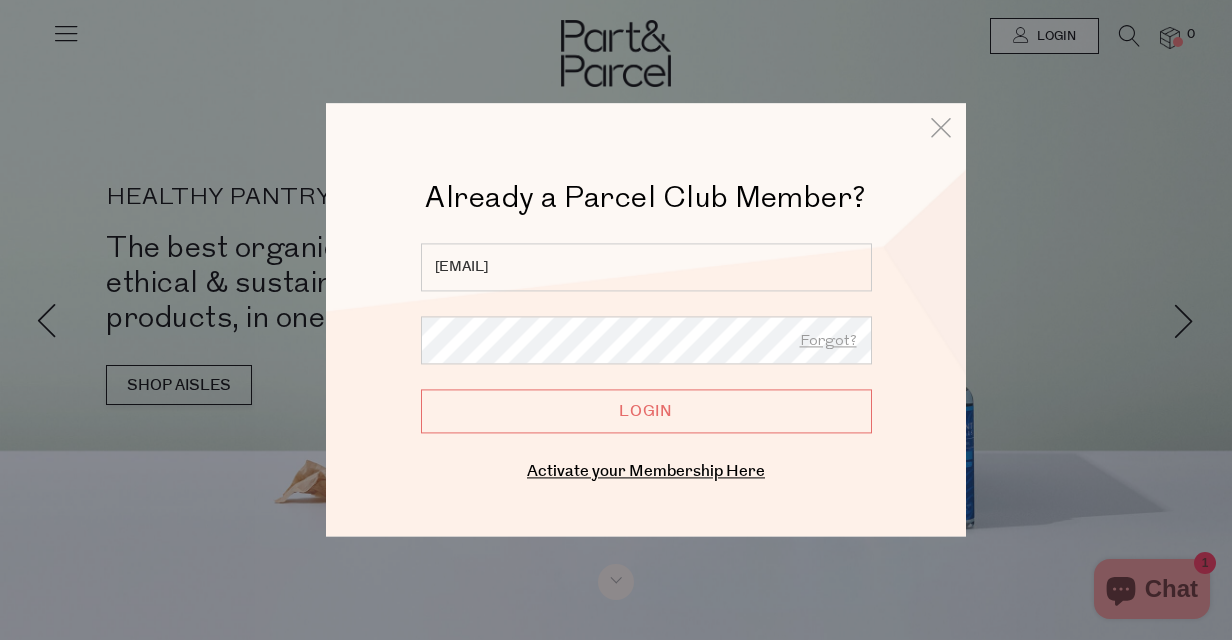 click on "Login" at bounding box center (646, 411) 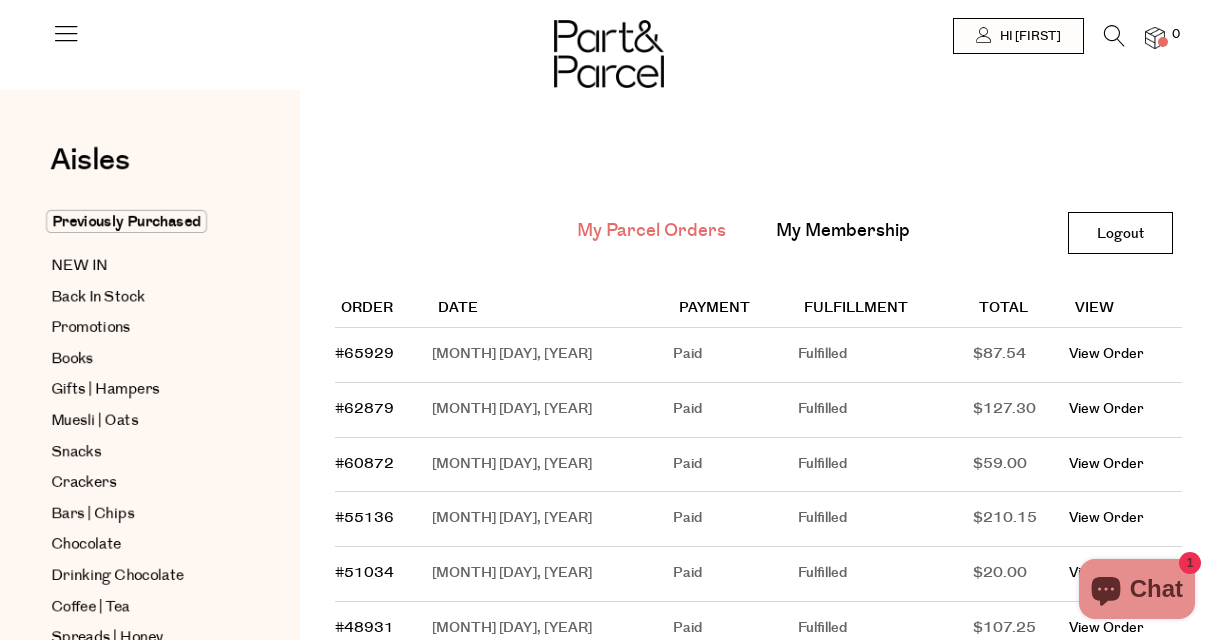 scroll, scrollTop: 0, scrollLeft: 0, axis: both 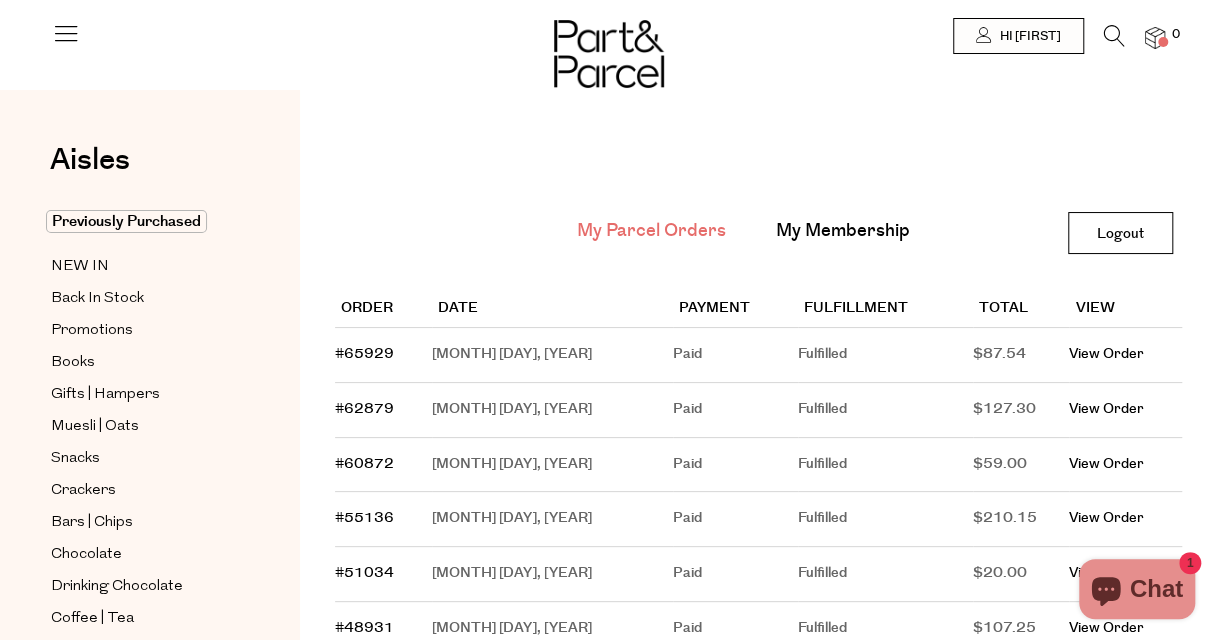 click at bounding box center (1163, 42) 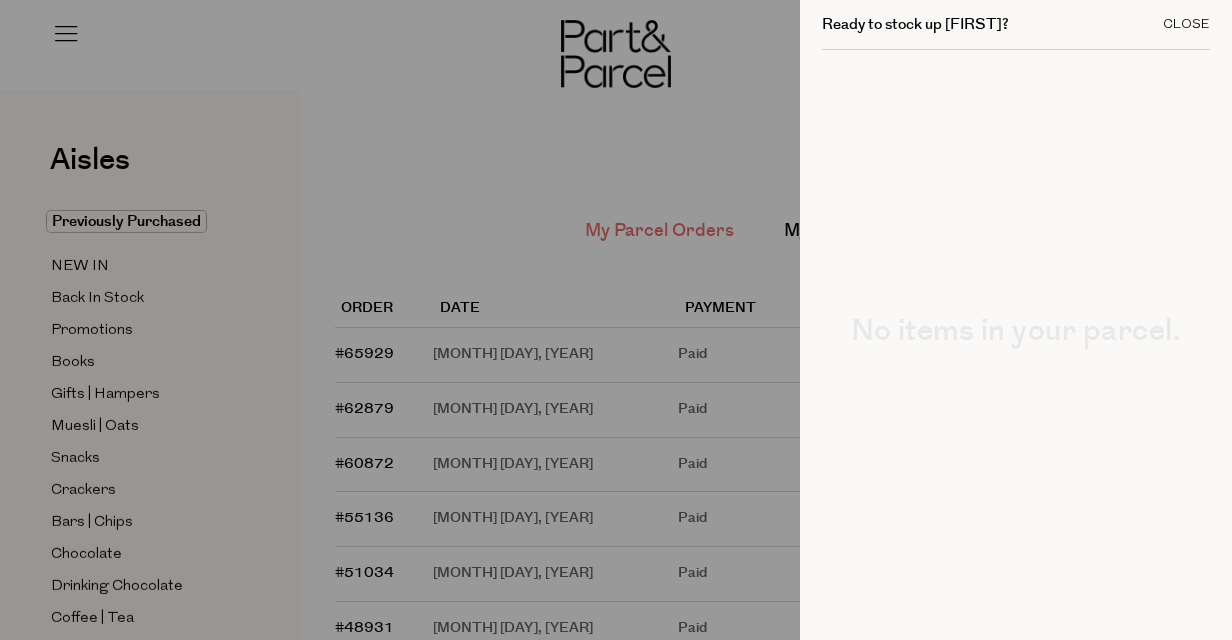 click on "Close" at bounding box center (1186, 24) 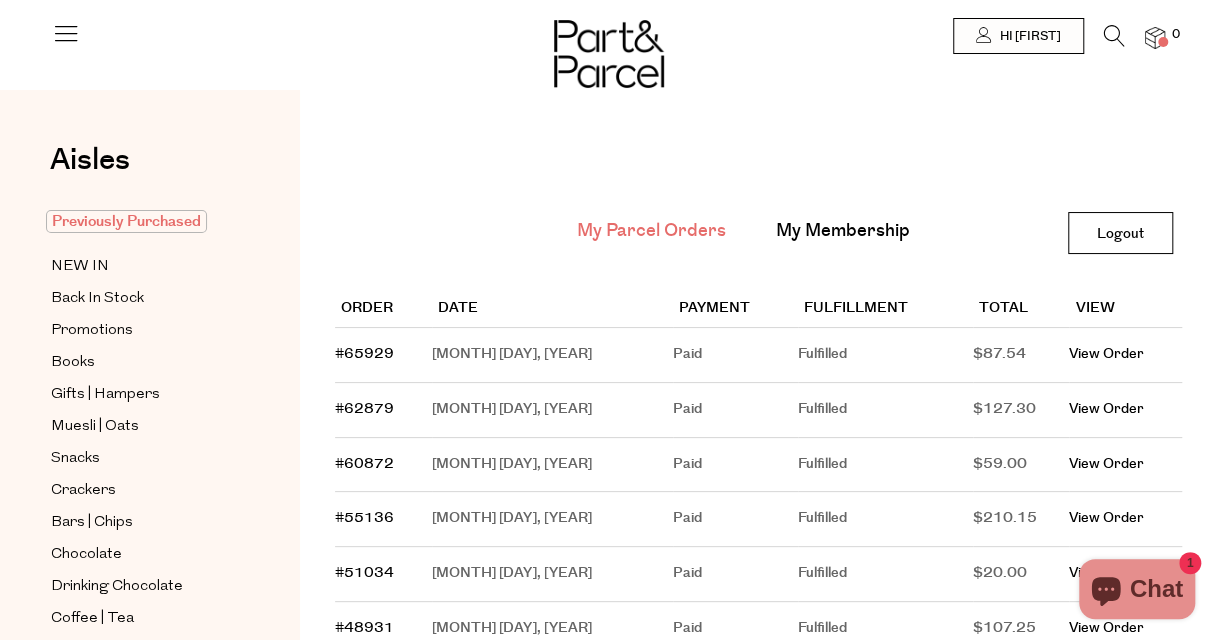 click on "Previously Purchased" at bounding box center (126, 221) 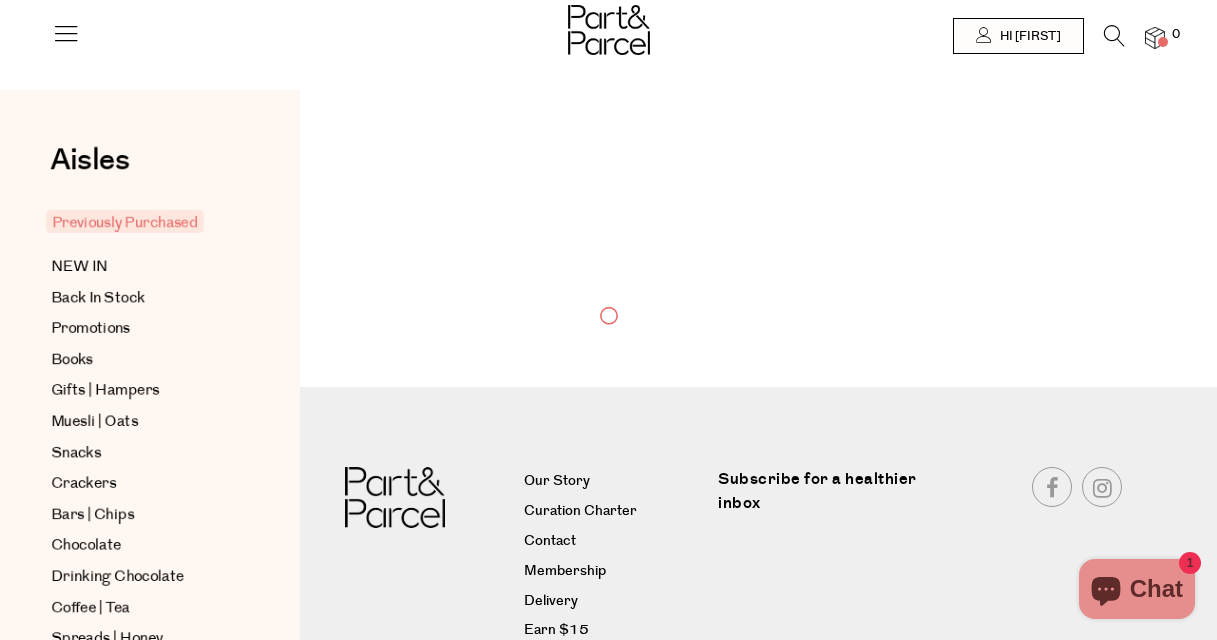 scroll, scrollTop: 0, scrollLeft: 0, axis: both 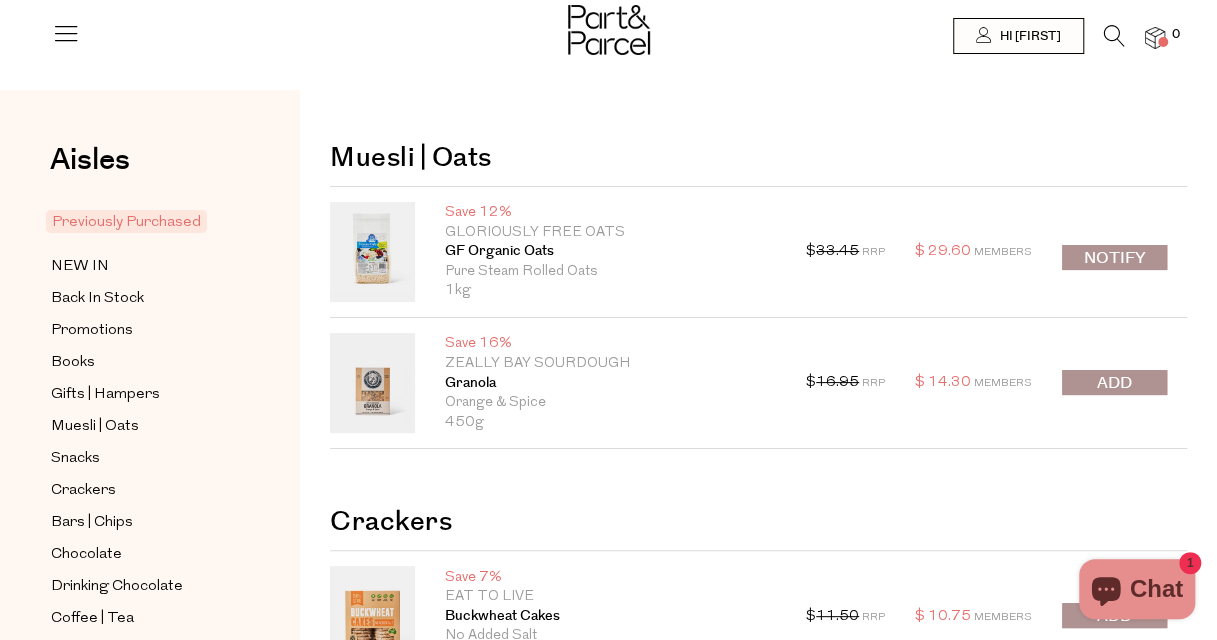 drag, startPoint x: 1112, startPoint y: 250, endPoint x: 1086, endPoint y: 259, distance: 27.513634 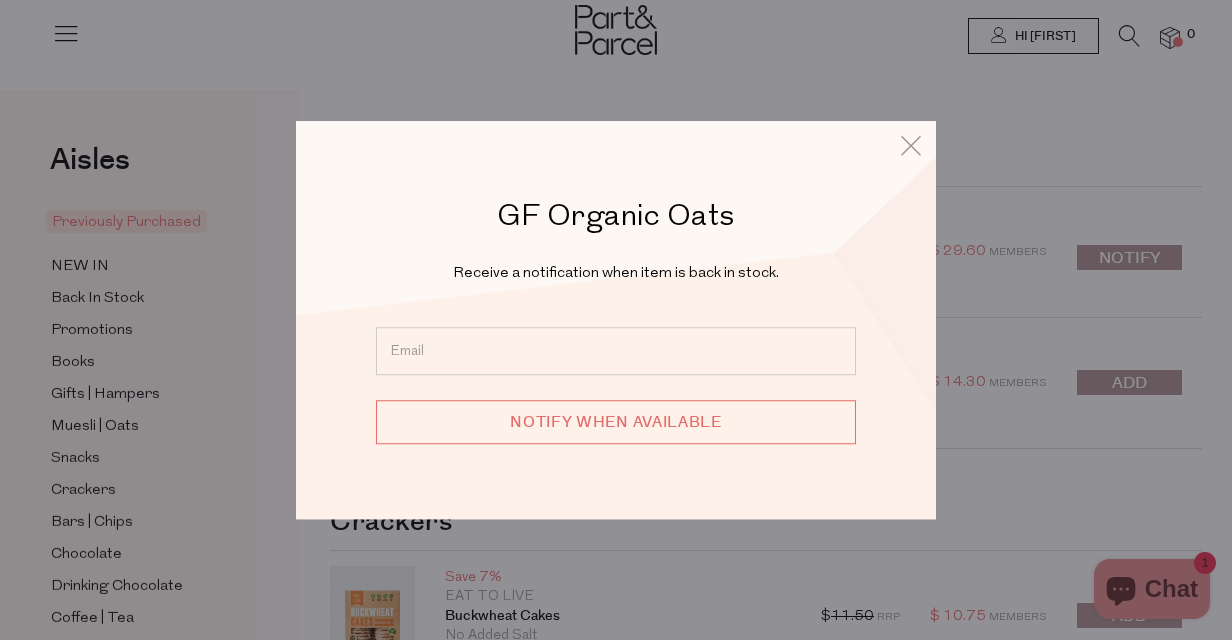 click at bounding box center (616, 351) 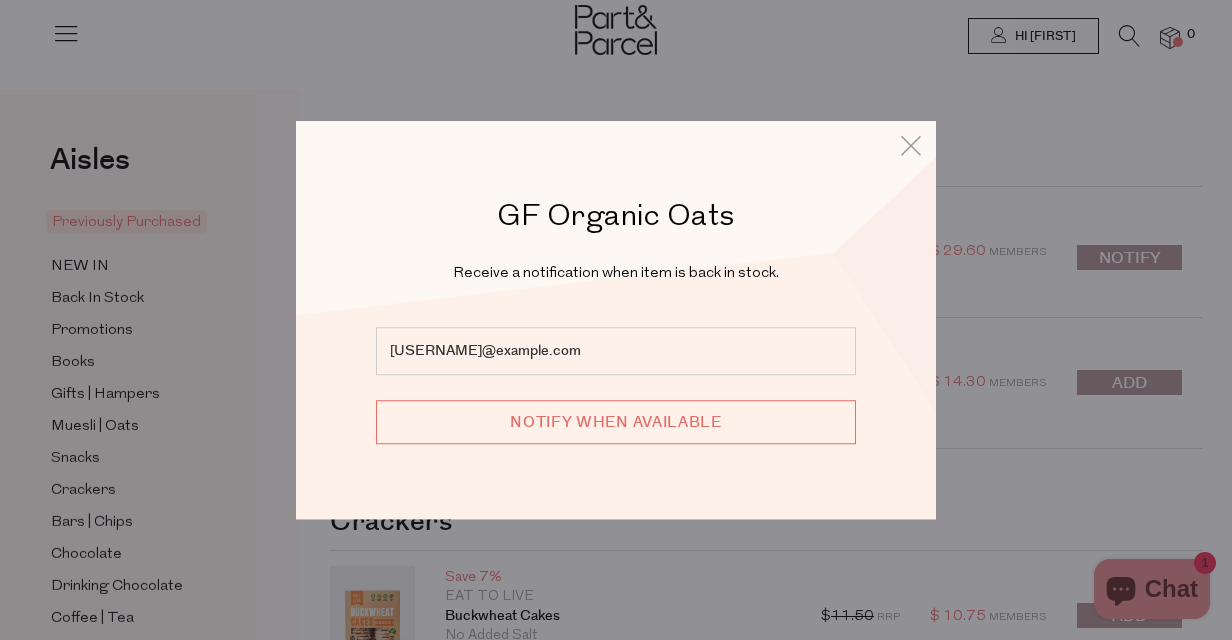 click on "Notify when available" at bounding box center (616, 422) 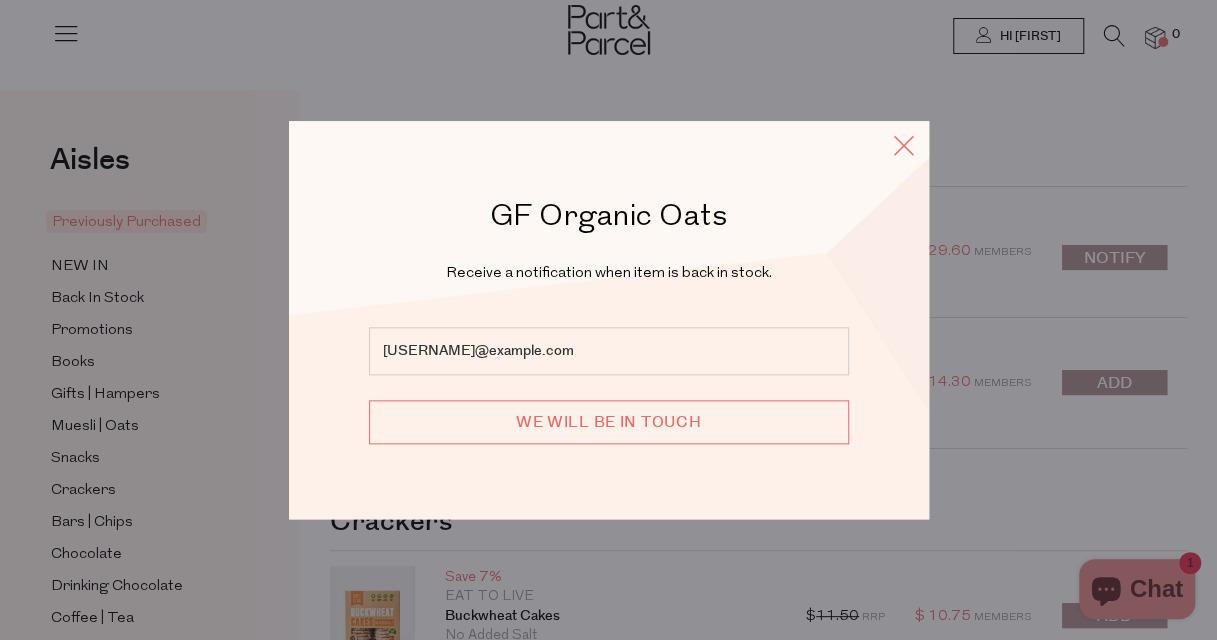 click at bounding box center [904, 145] 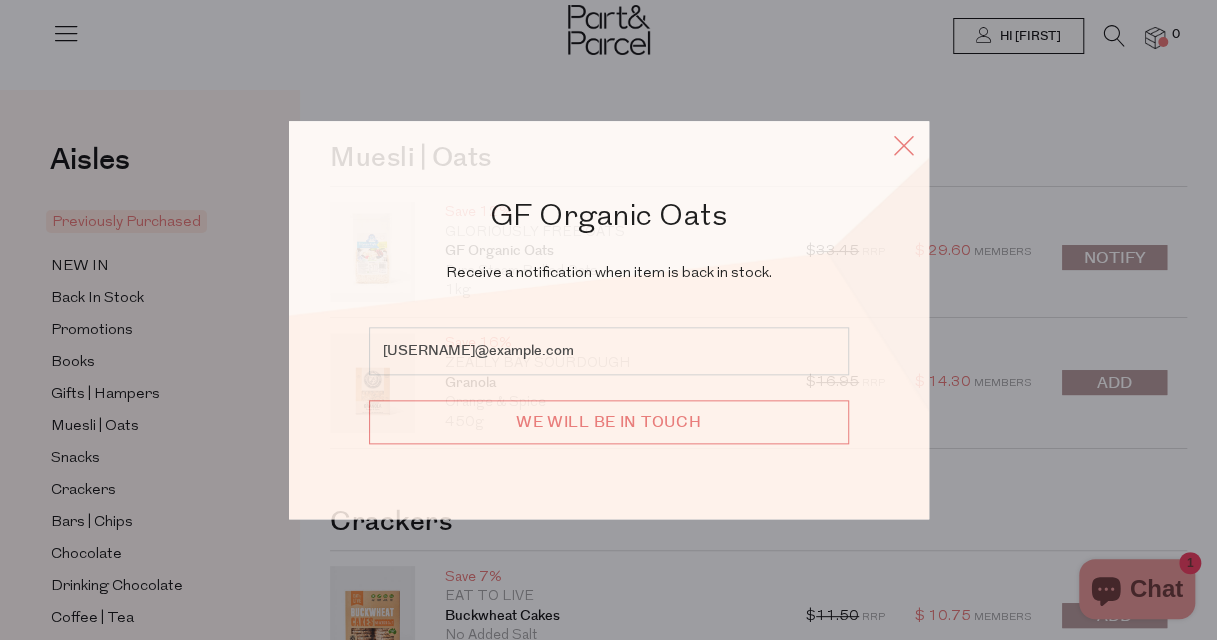 click at bounding box center (904, 145) 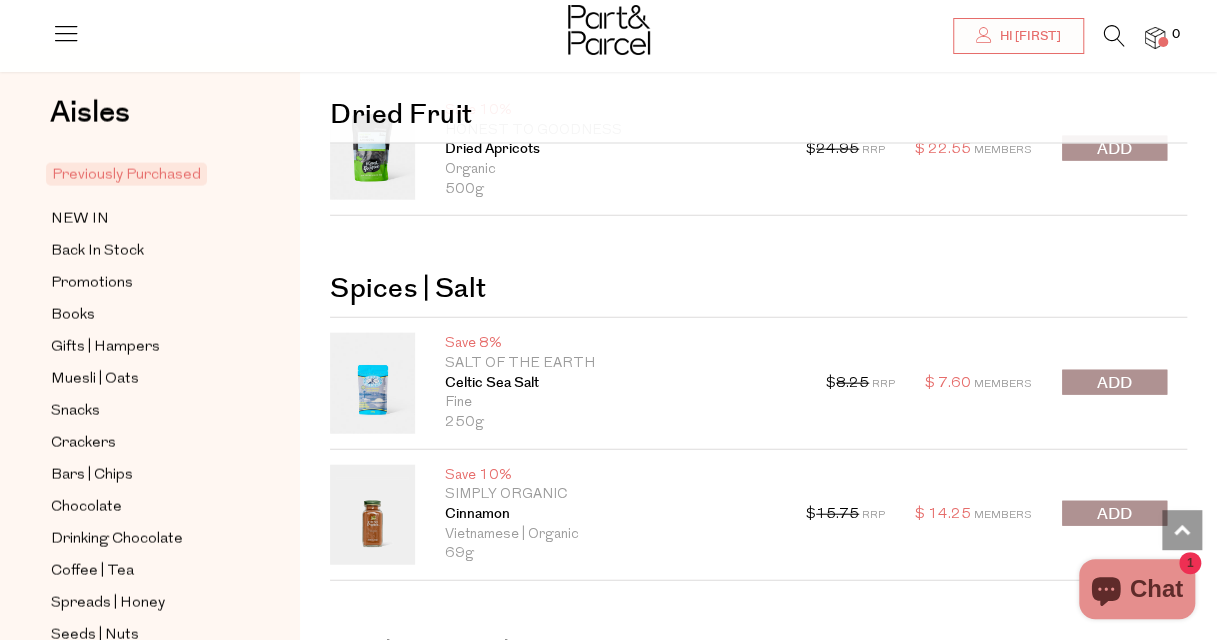 scroll, scrollTop: 2200, scrollLeft: 0, axis: vertical 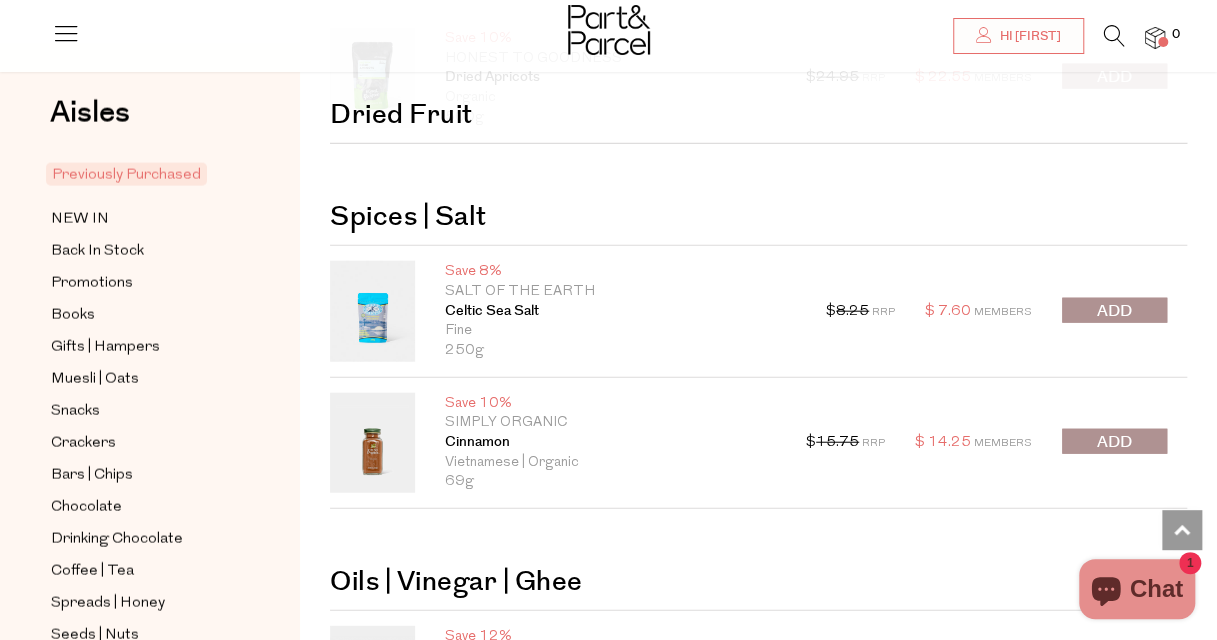 click at bounding box center [1114, 442] 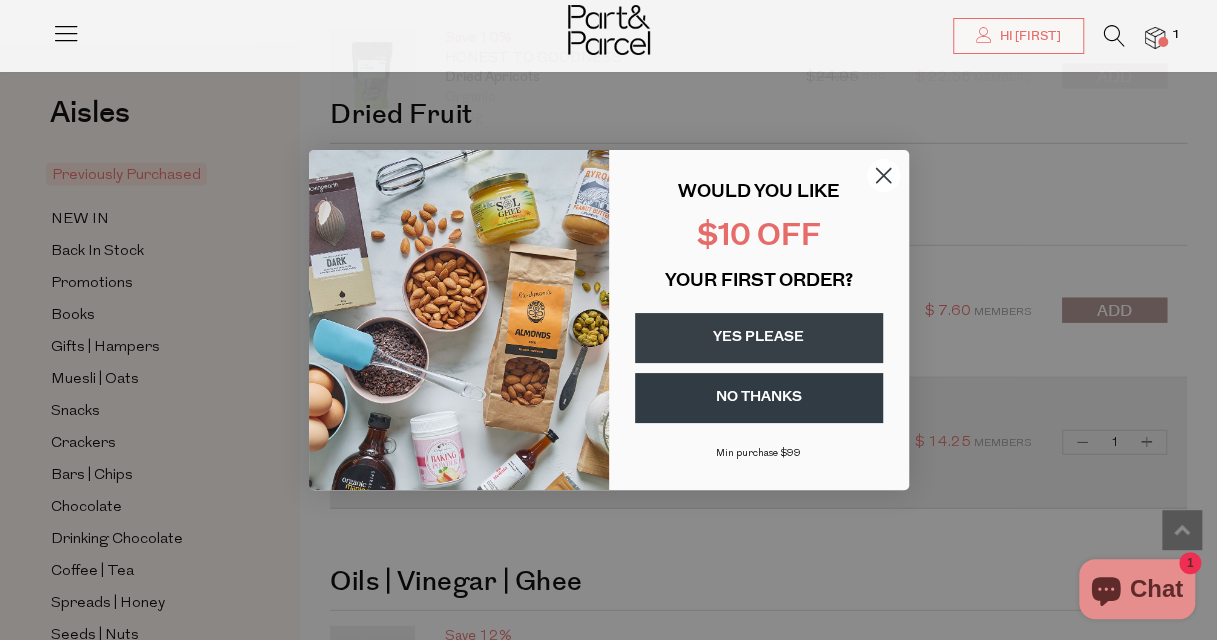 click 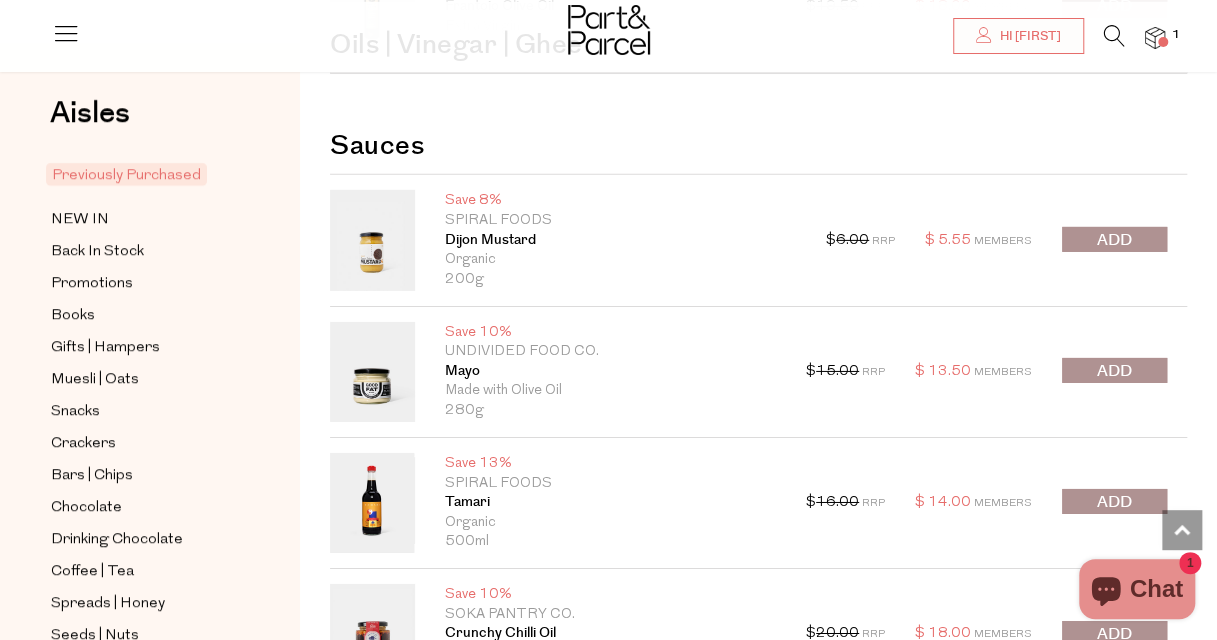 scroll, scrollTop: 3100, scrollLeft: 0, axis: vertical 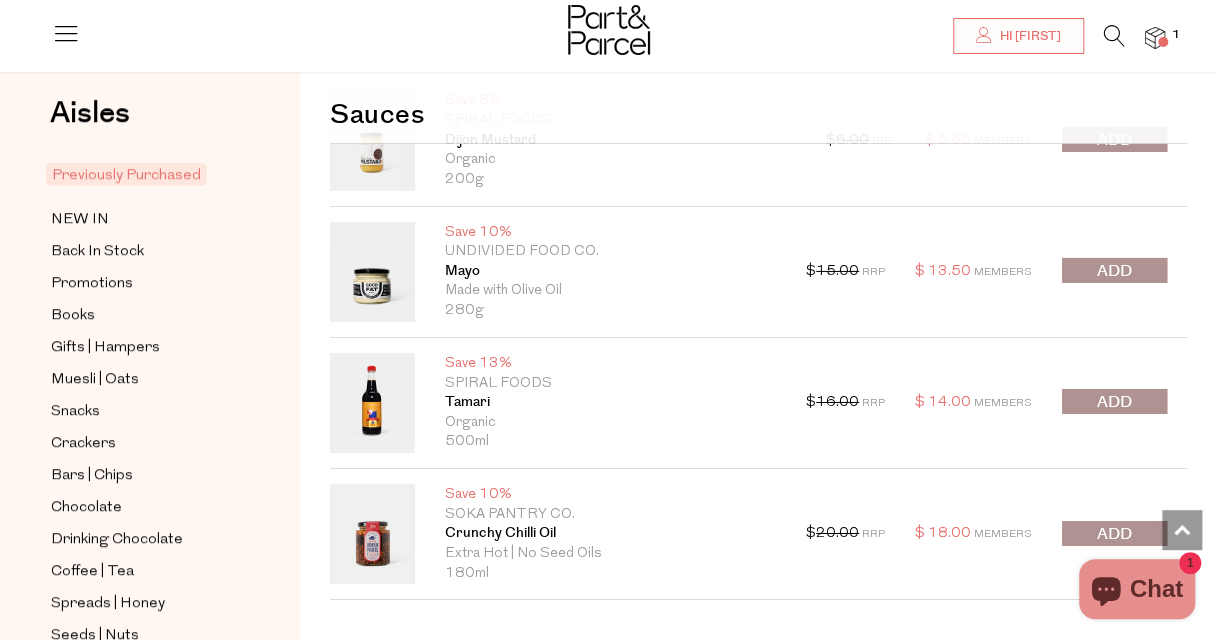click at bounding box center (1114, 402) 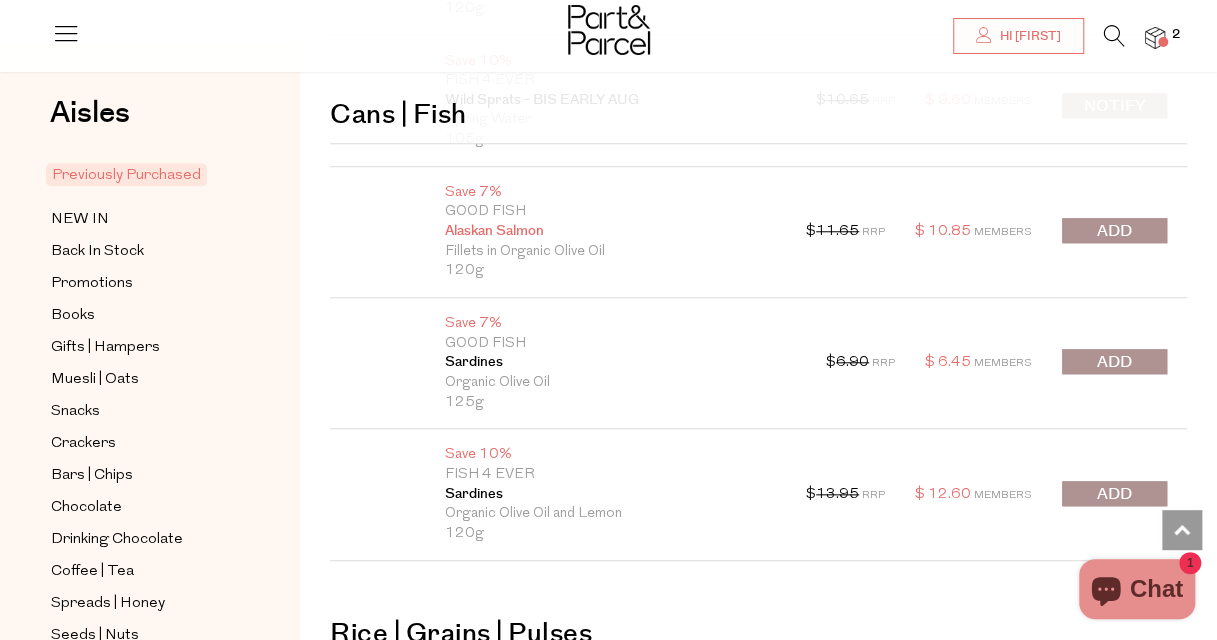 scroll, scrollTop: 4400, scrollLeft: 0, axis: vertical 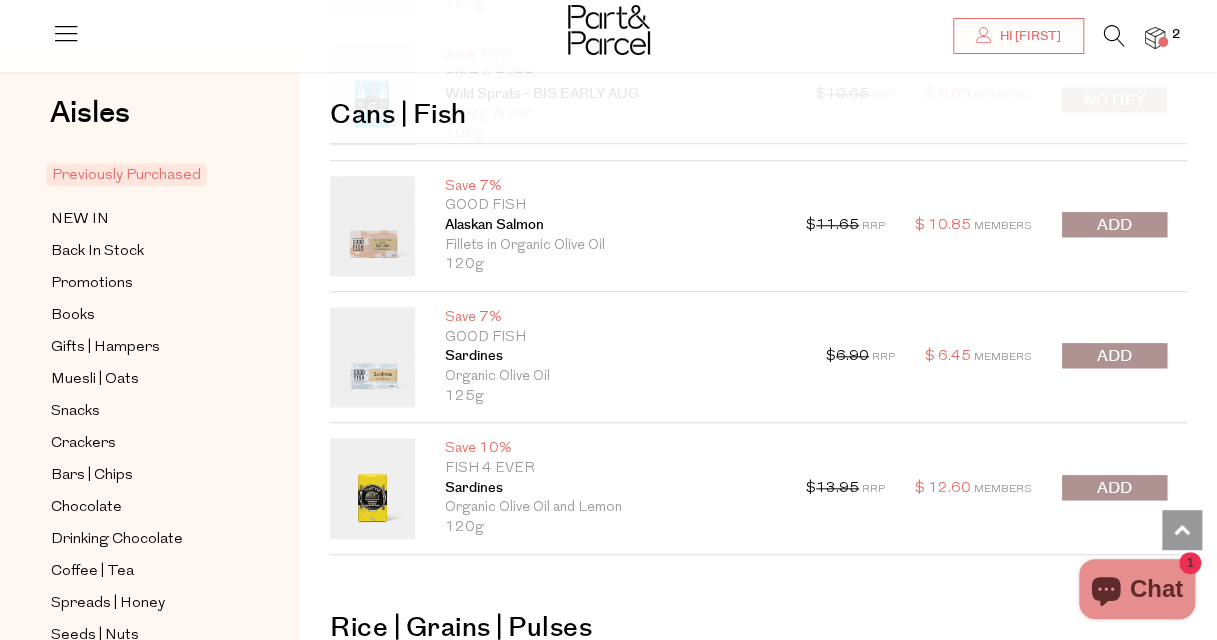 click at bounding box center [1114, 356] 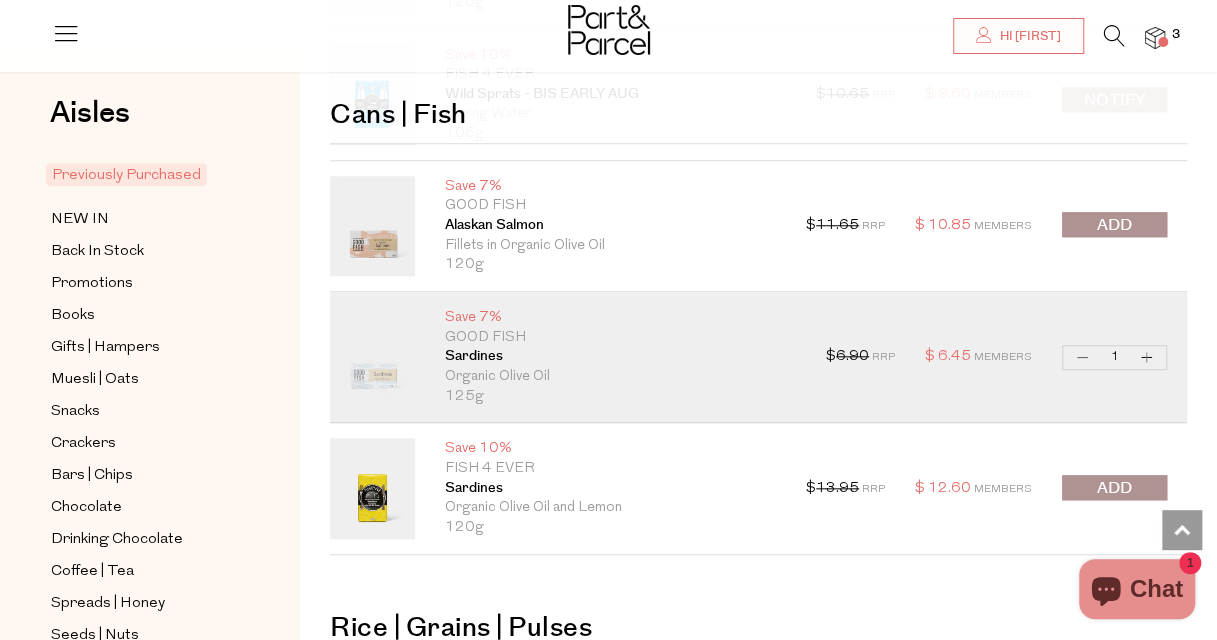 click on "Increase Sardines" at bounding box center (1147, 357) 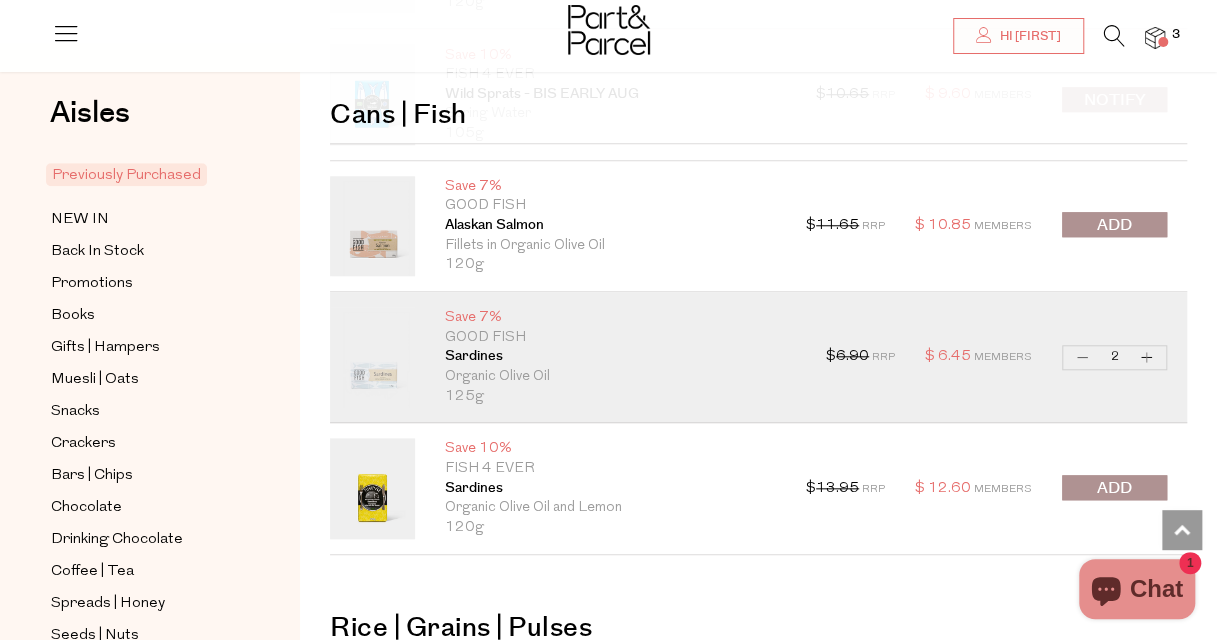 type on "2" 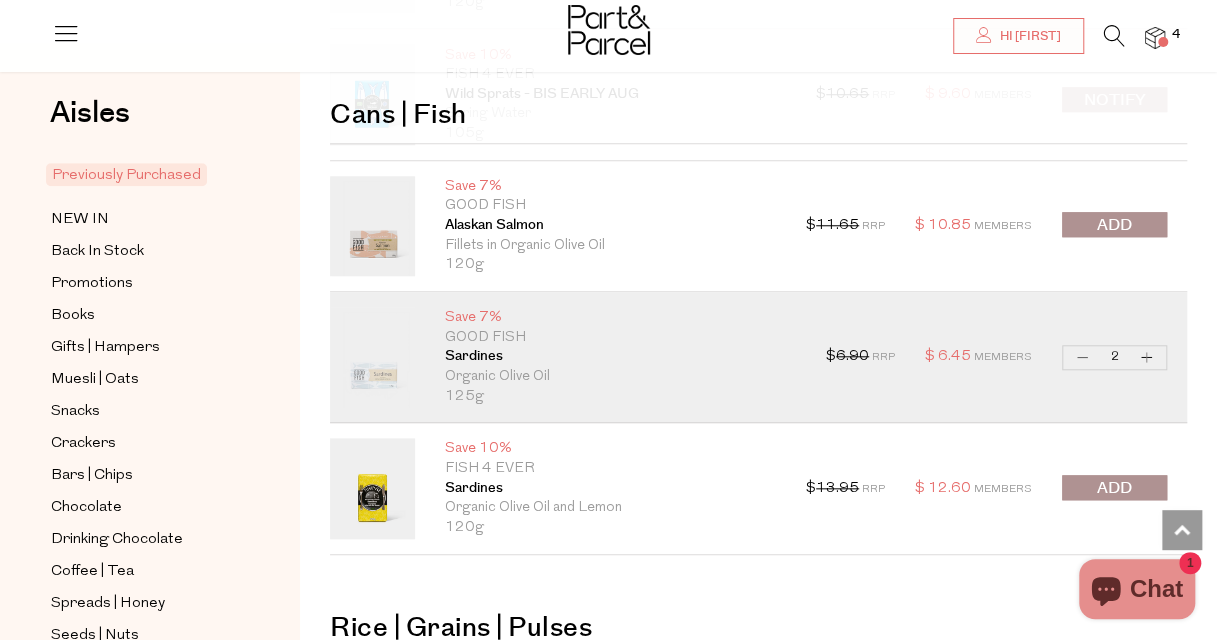 click on "Increase Sardines" at bounding box center (1147, 357) 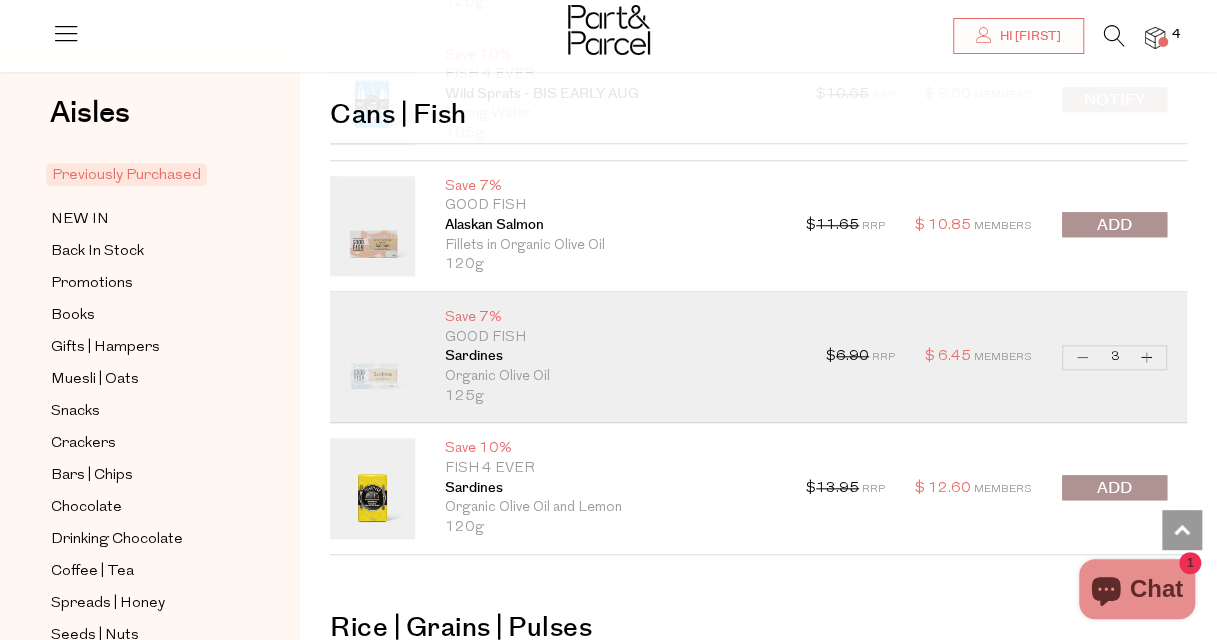 type on "3" 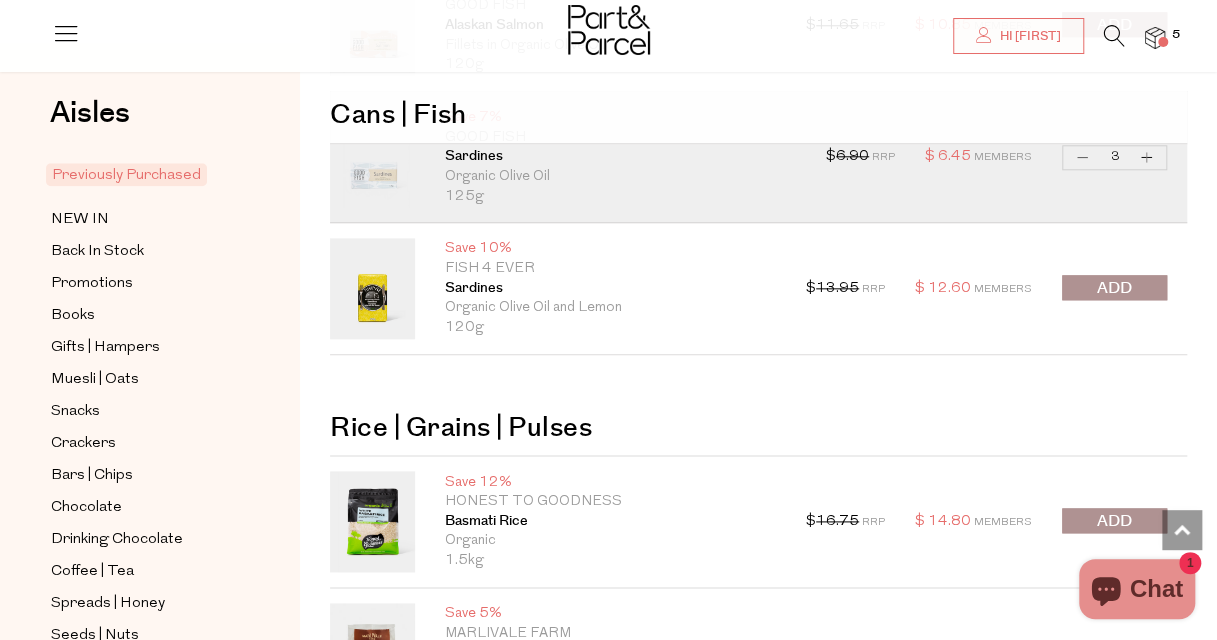 scroll, scrollTop: 4800, scrollLeft: 0, axis: vertical 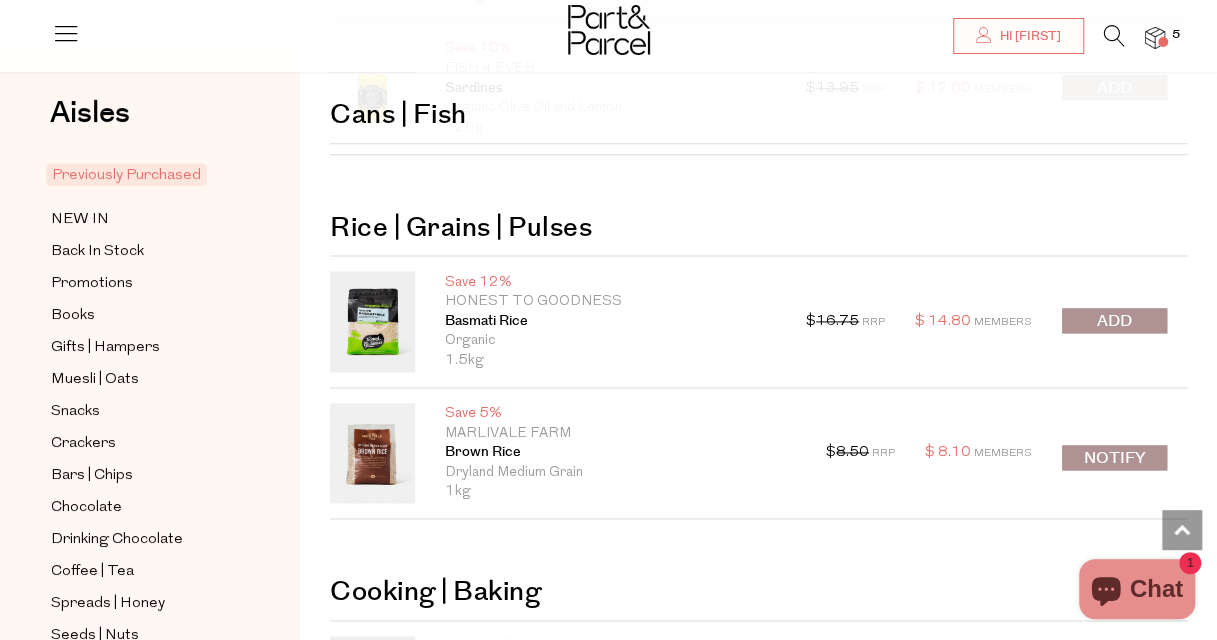 click at bounding box center [1114, 321] 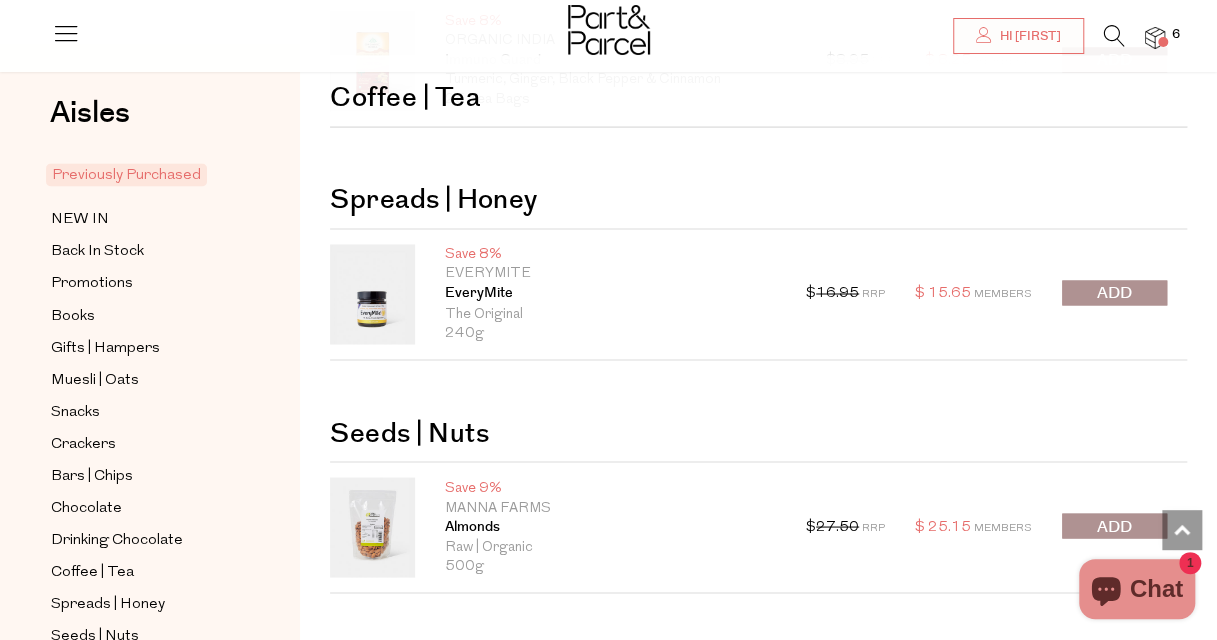 scroll, scrollTop: 1500, scrollLeft: 0, axis: vertical 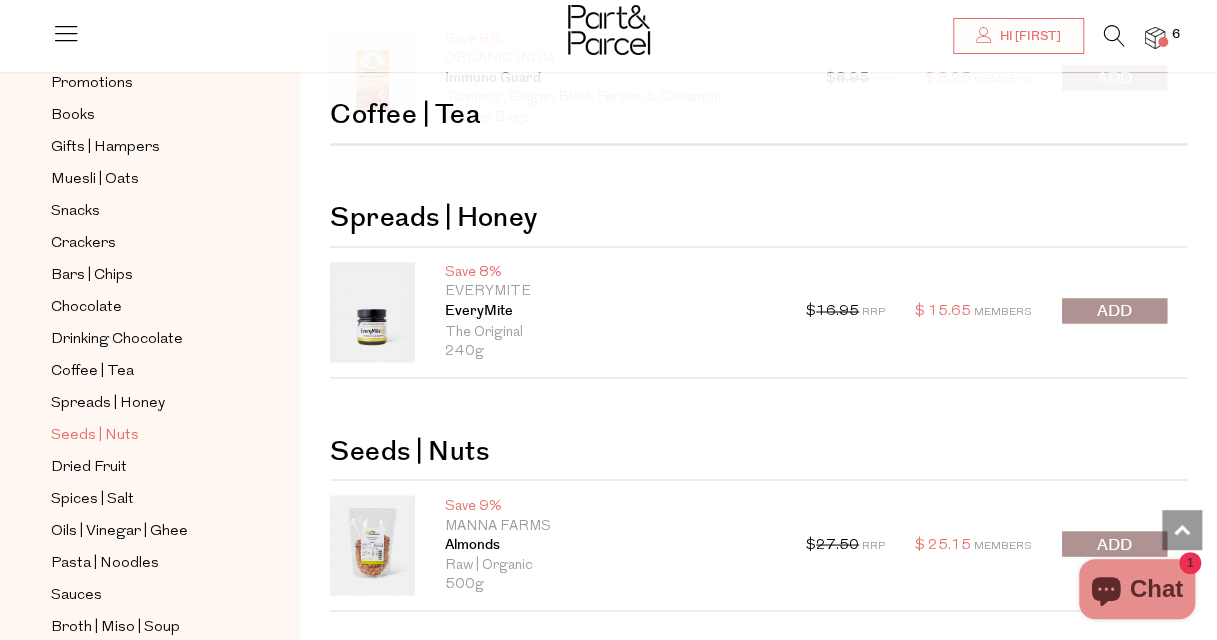 click on "Seeds | Nuts" at bounding box center [95, 436] 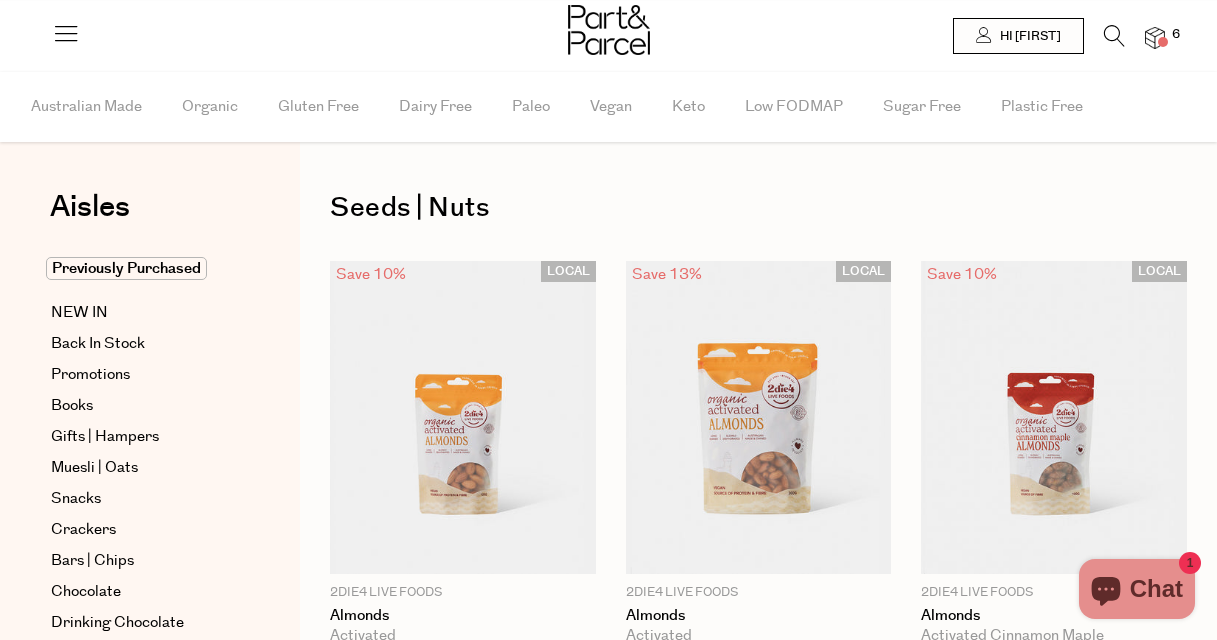 scroll, scrollTop: 0, scrollLeft: 0, axis: both 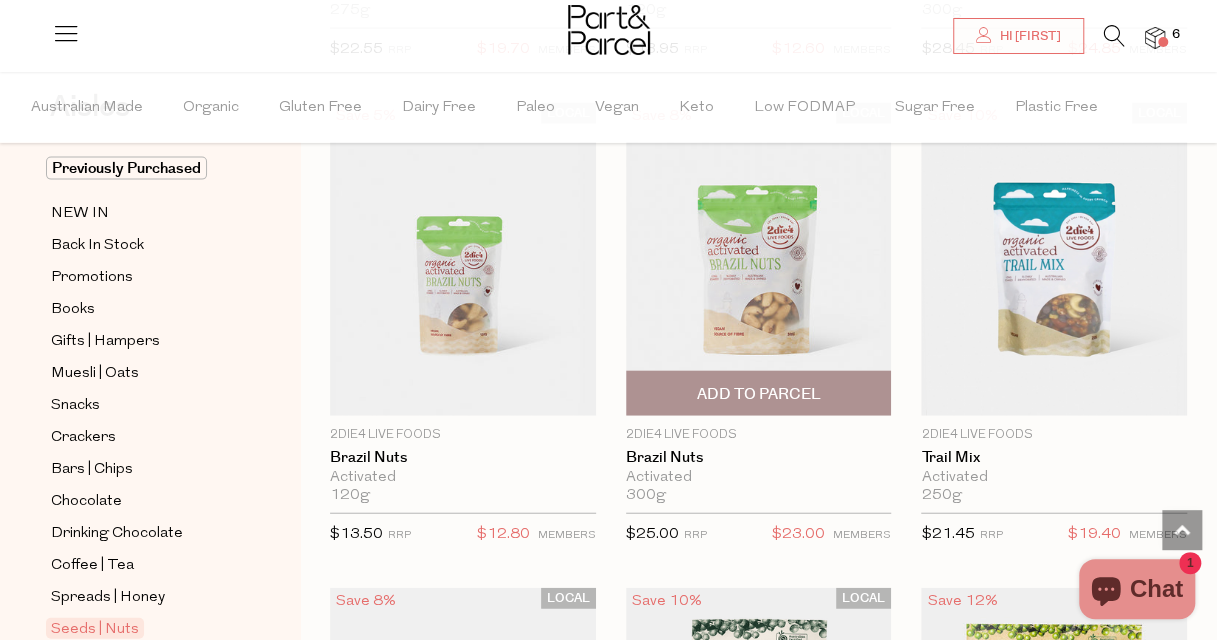 click on "Add To Parcel" at bounding box center (758, 394) 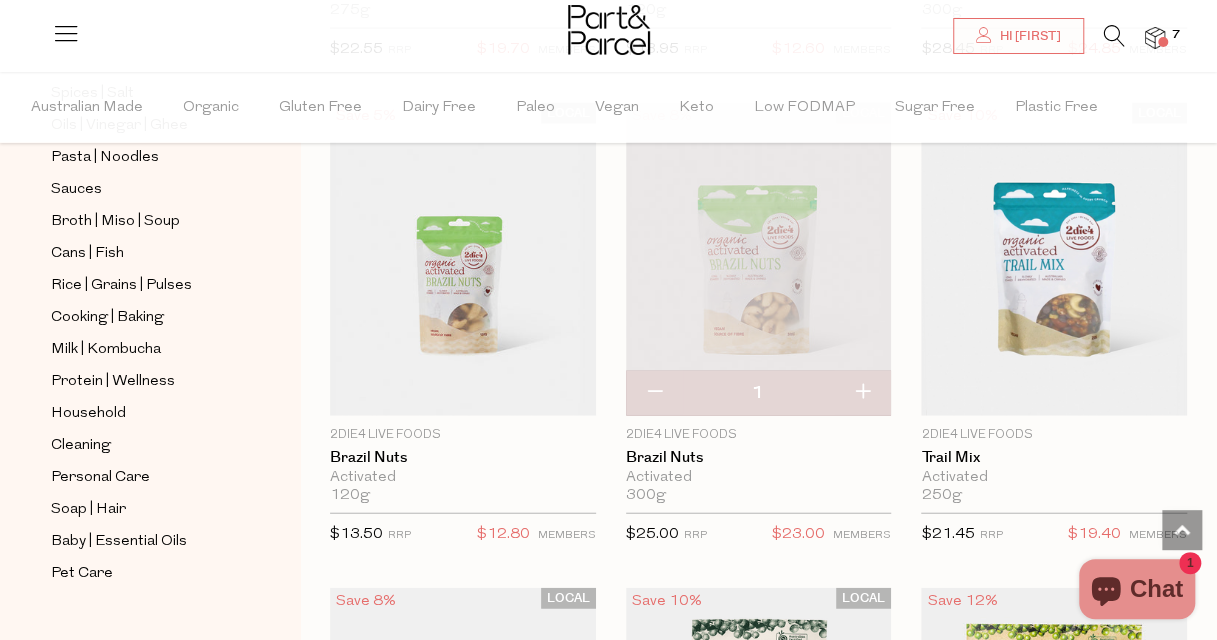 scroll, scrollTop: 700, scrollLeft: 0, axis: vertical 